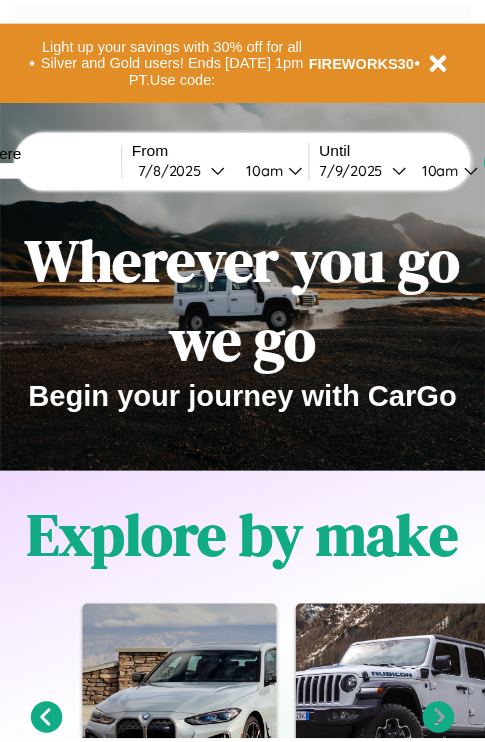 scroll, scrollTop: 0, scrollLeft: 0, axis: both 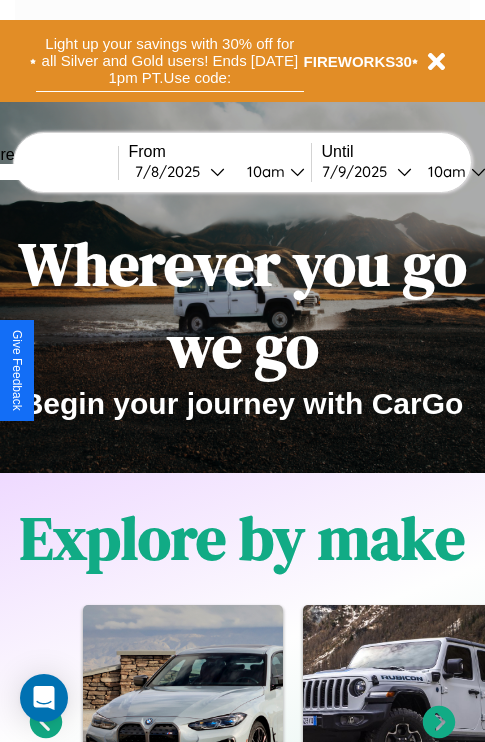click on "Light up your savings with 30% off for all Silver and Gold users! Ends [DATE] 1pm PT.  Use code:" at bounding box center [170, 61] 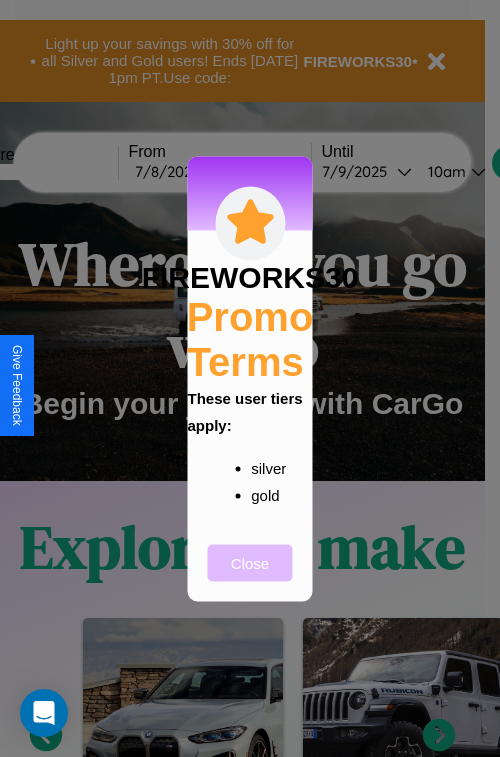 click on "Close" at bounding box center [250, 562] 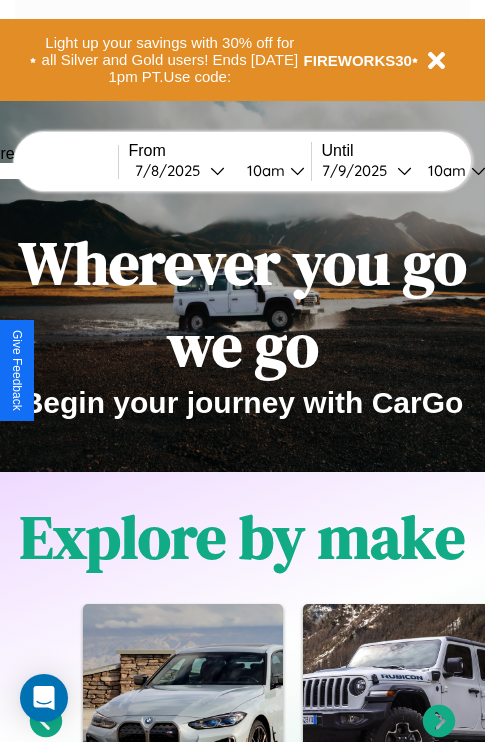 scroll, scrollTop: 0, scrollLeft: 0, axis: both 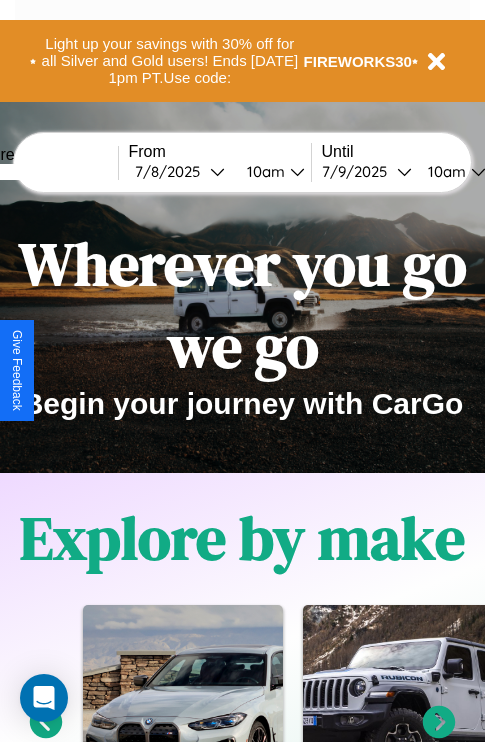 click at bounding box center [43, 172] 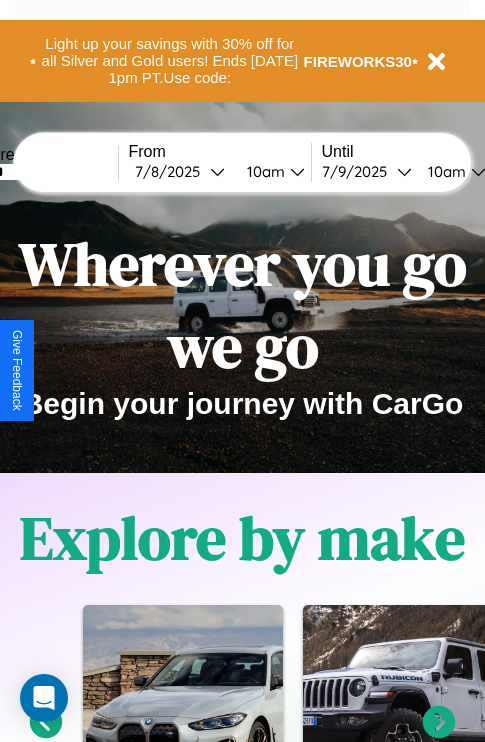 type on "******" 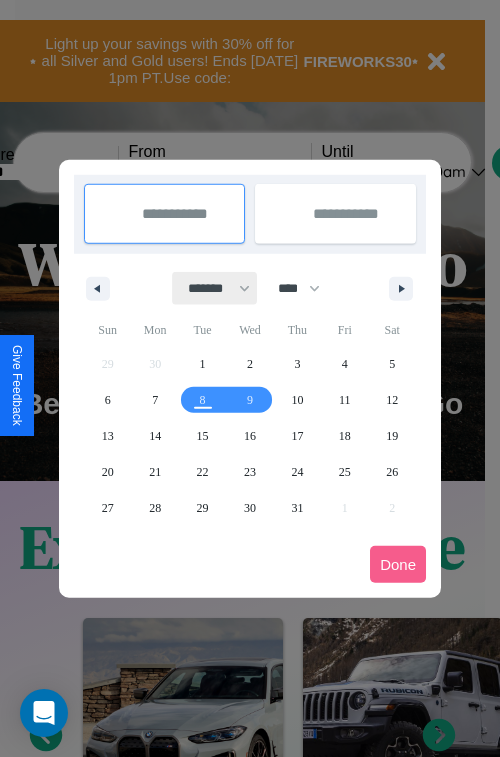 click on "******* ******** ***** ***** *** **** **** ****** ********* ******* ******** ********" at bounding box center [215, 288] 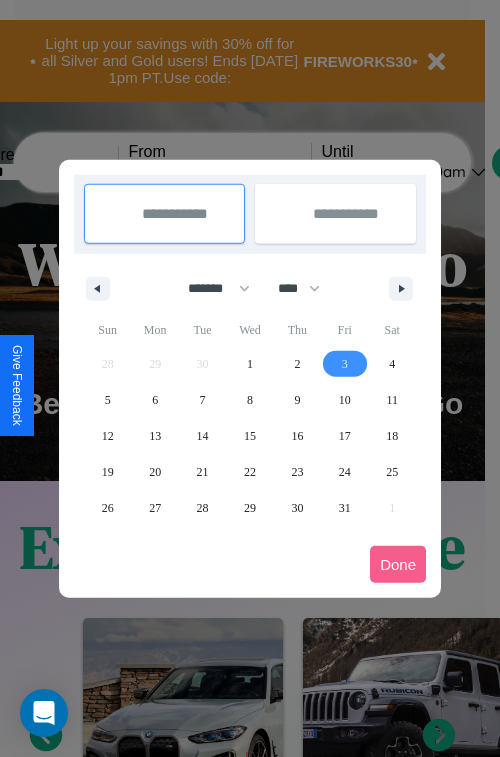 click on "3" at bounding box center [345, 364] 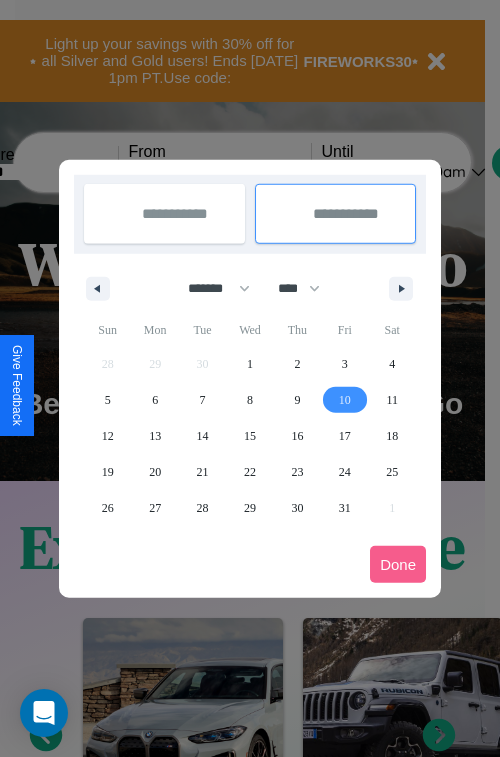 click on "10" at bounding box center [345, 400] 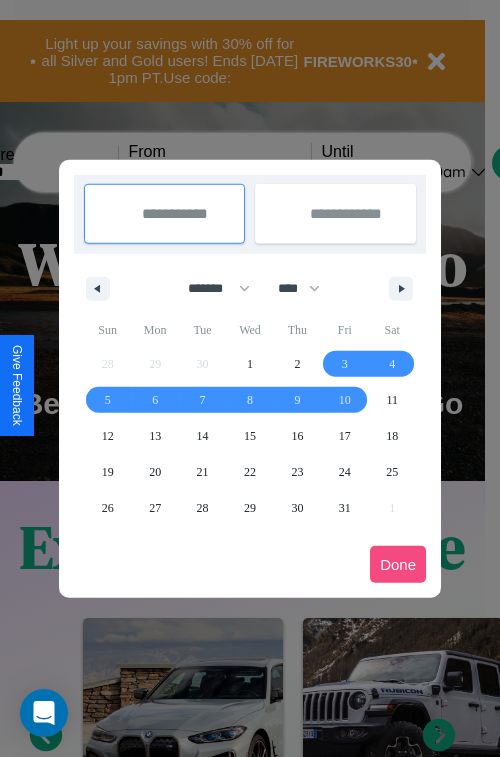 click on "Done" at bounding box center [398, 564] 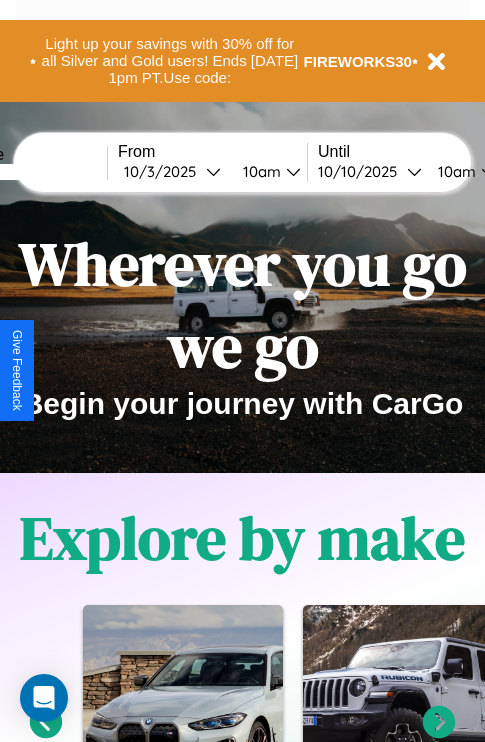 scroll, scrollTop: 0, scrollLeft: 78, axis: horizontal 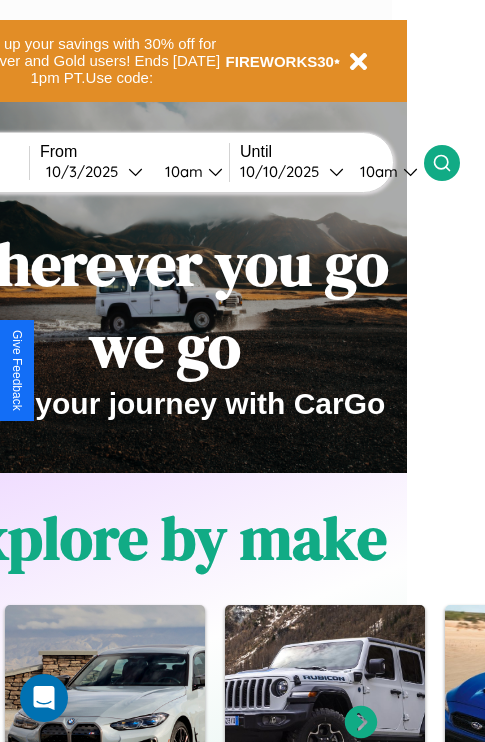 click 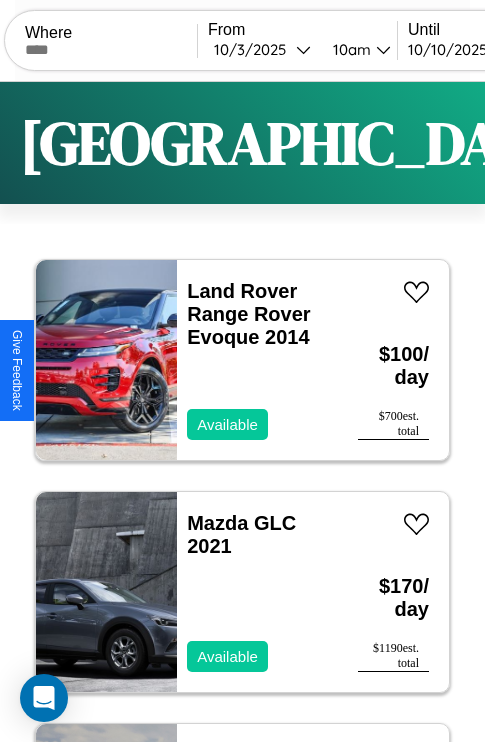 scroll, scrollTop: 95, scrollLeft: 0, axis: vertical 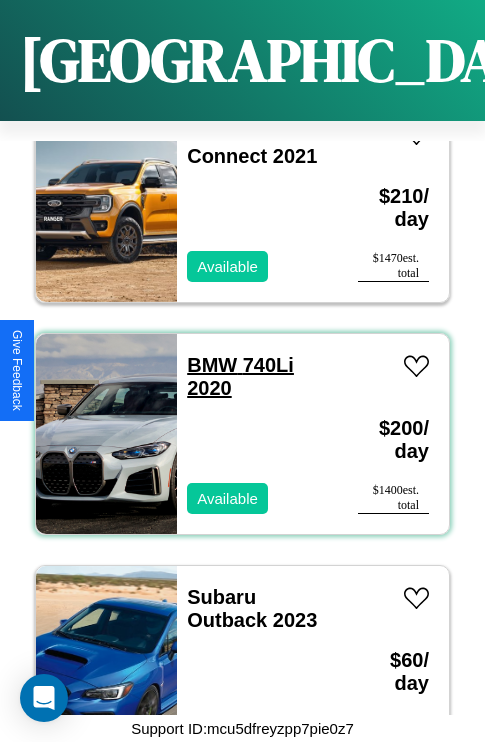 click on "BMW   740Li   2020" at bounding box center [240, 376] 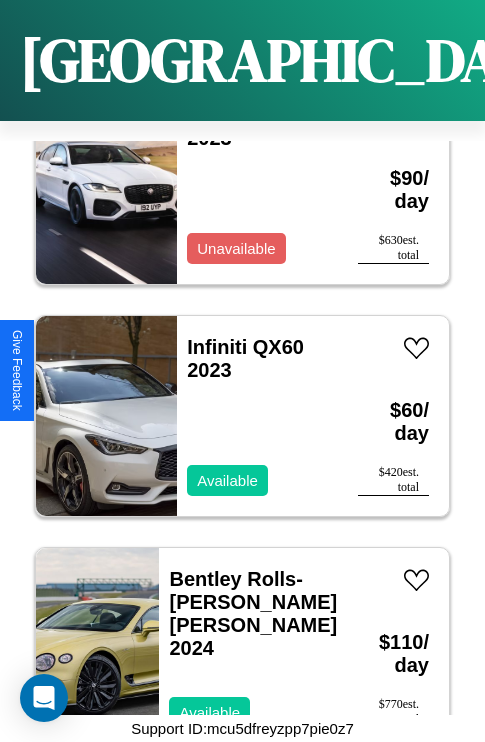 scroll, scrollTop: 8427, scrollLeft: 0, axis: vertical 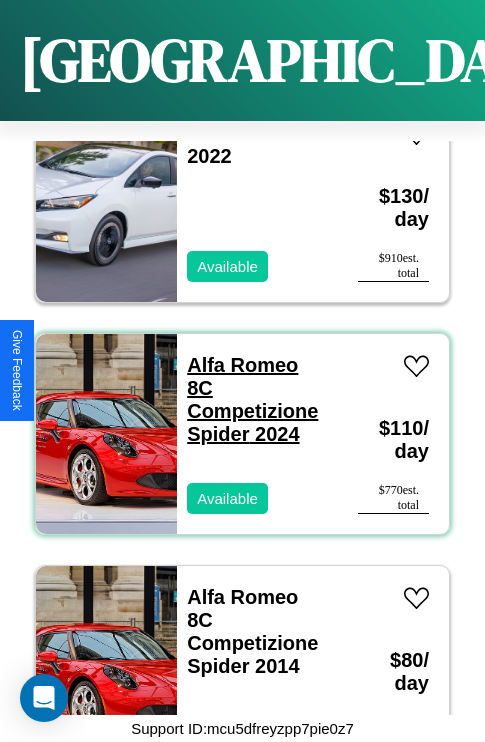 click on "Alfa Romeo   8C Competizione Spider   2024" at bounding box center (252, 399) 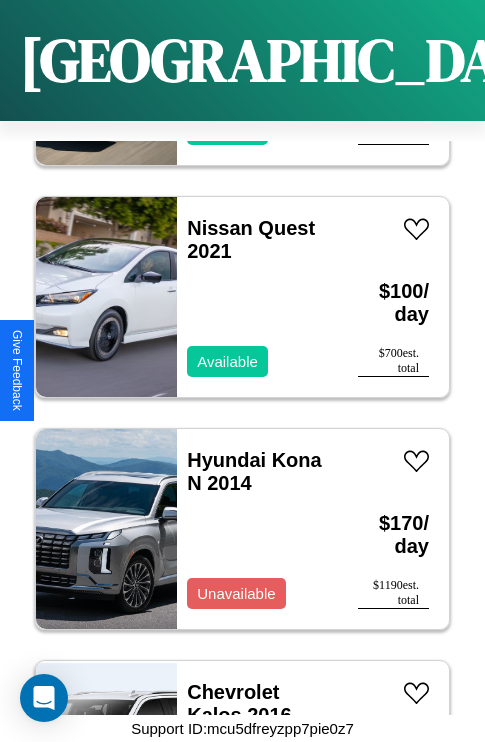 scroll, scrollTop: 3091, scrollLeft: 0, axis: vertical 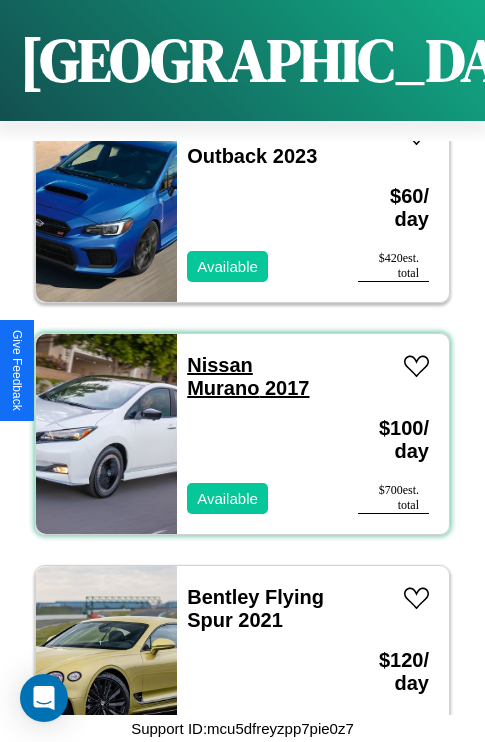 click on "Nissan   Murano   2017" at bounding box center (248, 376) 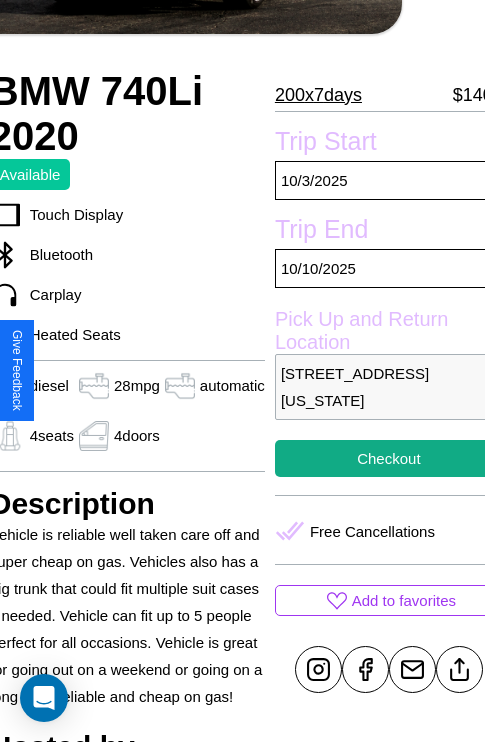 scroll, scrollTop: 318, scrollLeft: 88, axis: both 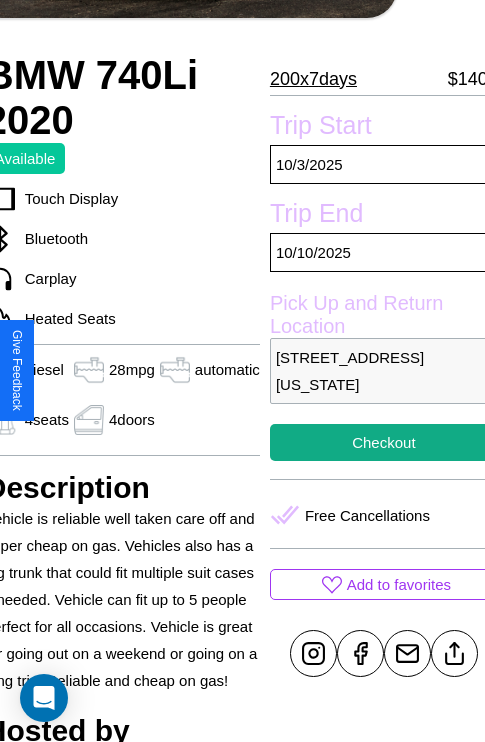 click on "1401 Fourth Street  Dallas Texas 72929 United States" at bounding box center [384, 371] 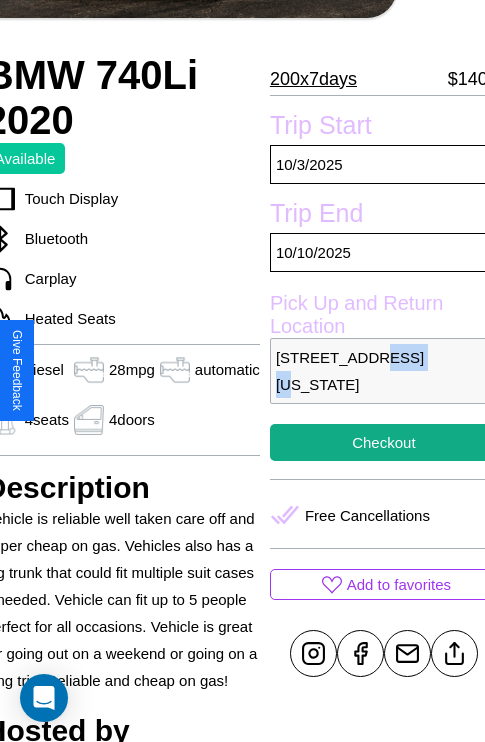 click on "1401 Fourth Street  Dallas Texas 72929 United States" at bounding box center (384, 371) 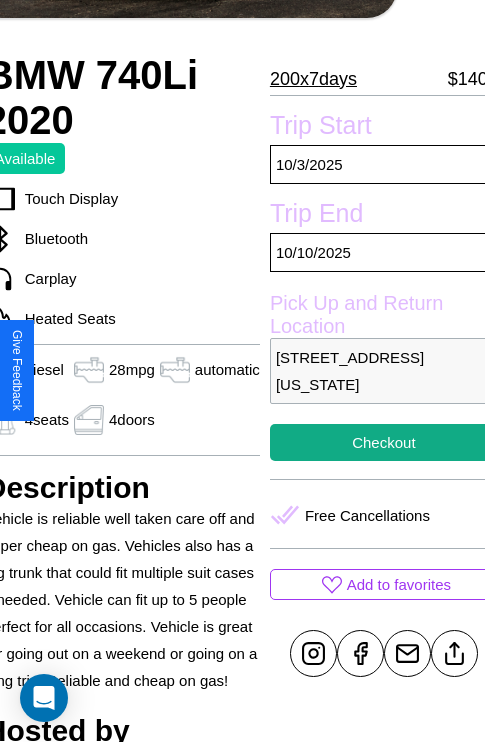 click on "1401 Fourth Street  Dallas Texas 72929 United States" at bounding box center (384, 371) 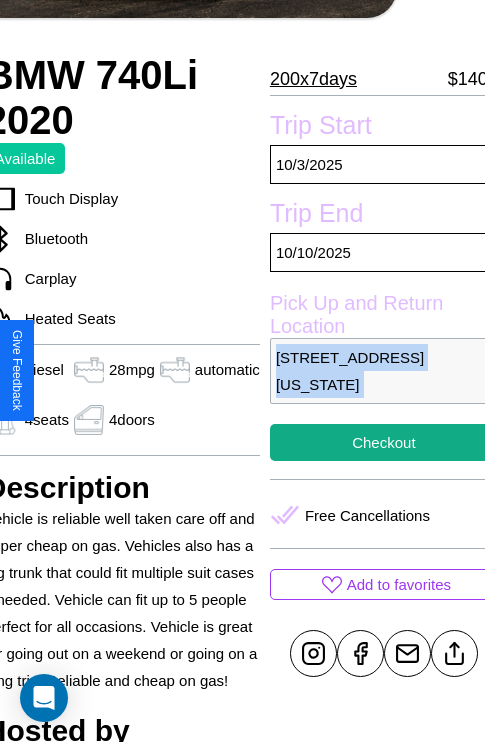 click on "1401 Fourth Street  Dallas Texas 72929 United States" at bounding box center (384, 371) 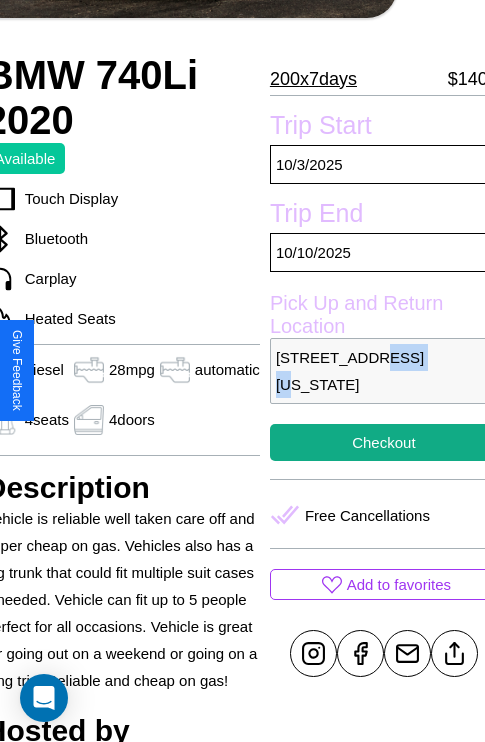 click on "1401 Fourth Street  Dallas Texas 72929 United States" at bounding box center [384, 371] 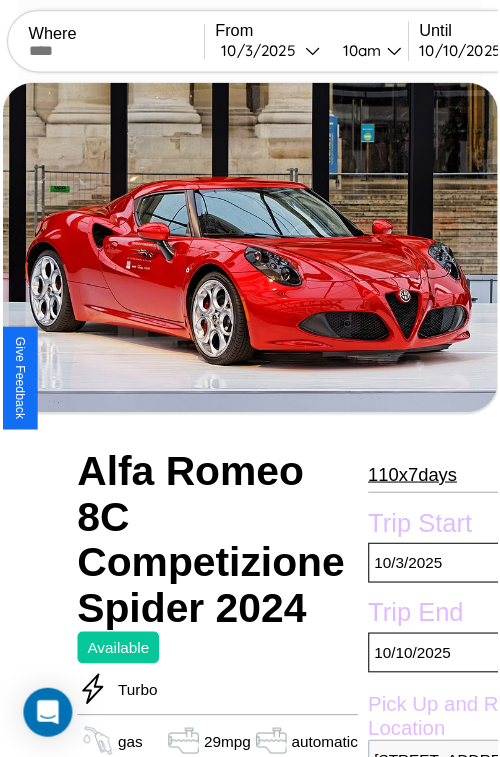 scroll, scrollTop: 600, scrollLeft: 88, axis: both 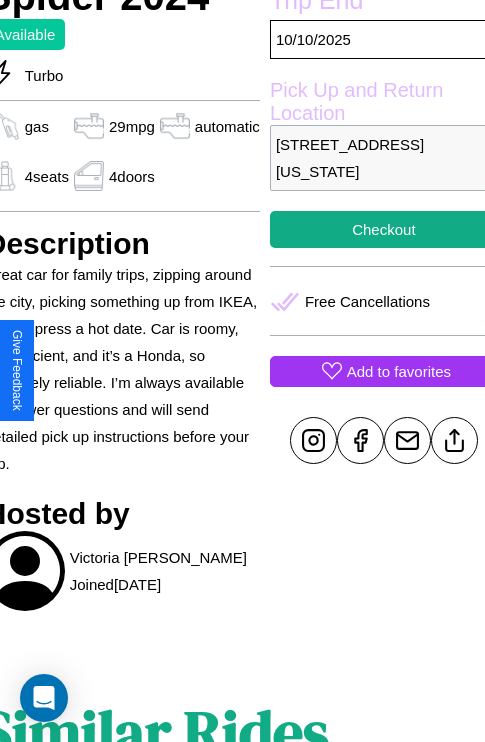 click on "Add to favorites" at bounding box center [399, 371] 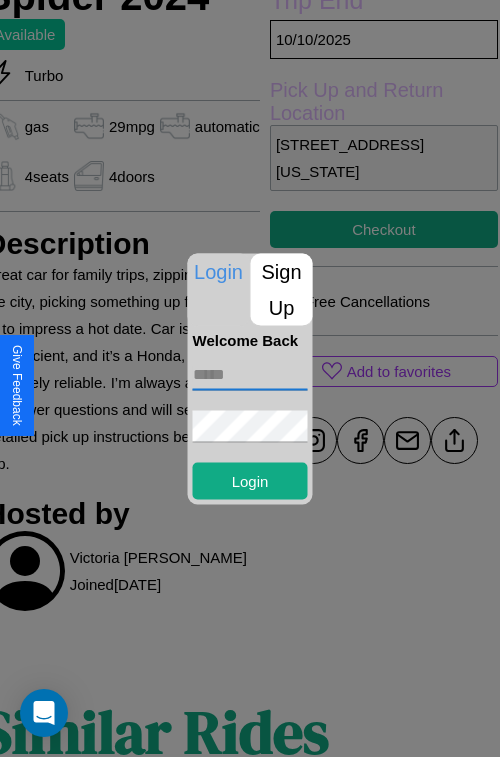click at bounding box center (250, 374) 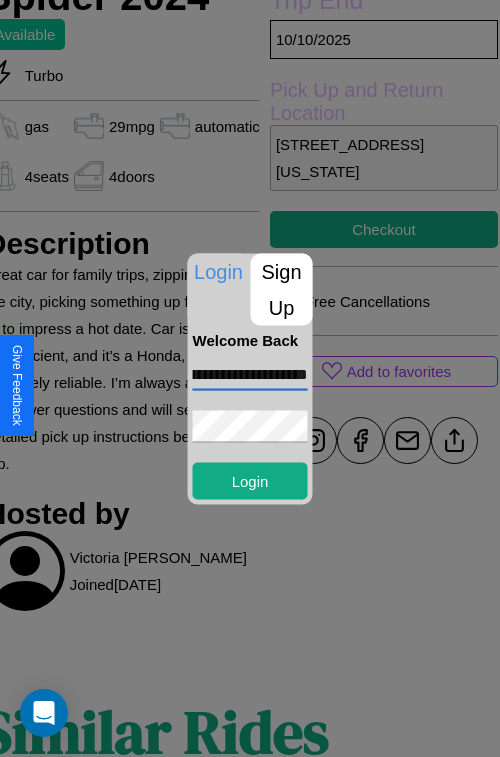 scroll, scrollTop: 0, scrollLeft: 91, axis: horizontal 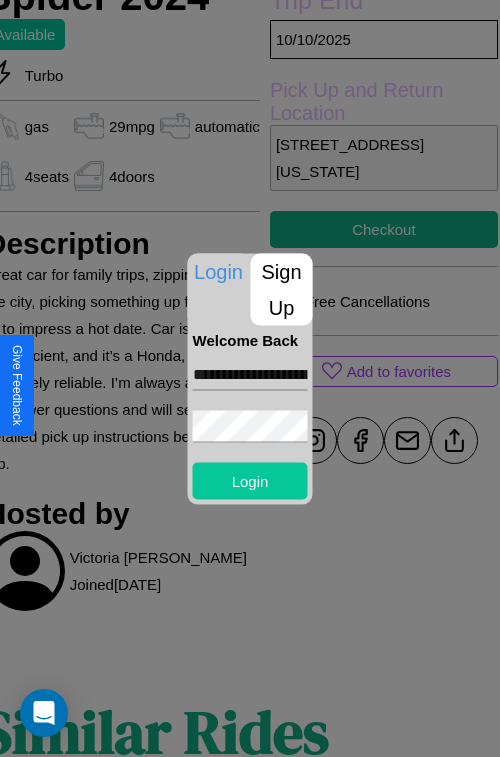 click on "Login" at bounding box center (250, 480) 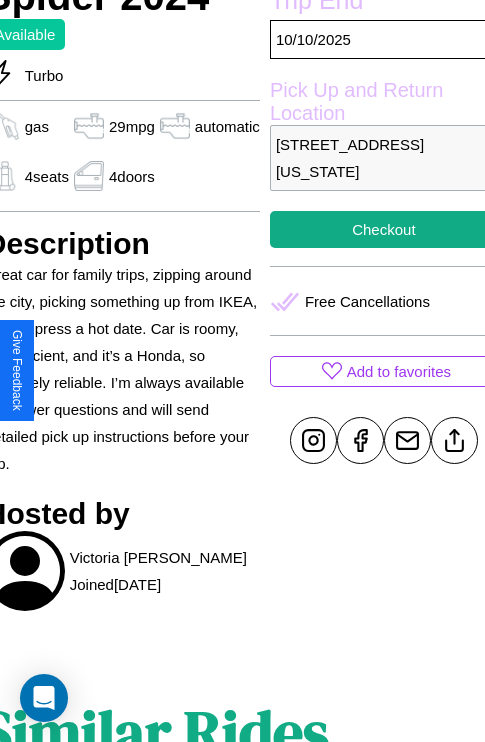 scroll, scrollTop: 600, scrollLeft: 88, axis: both 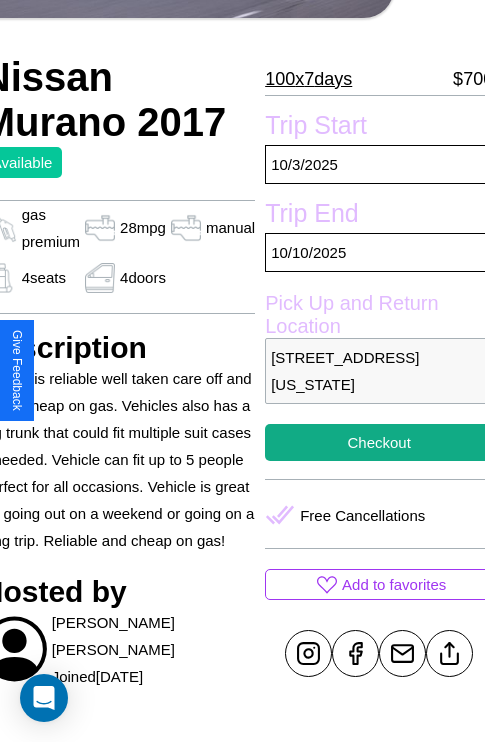 click on "8515 Maple Street  Dallas Texas 45729 United States" at bounding box center (379, 371) 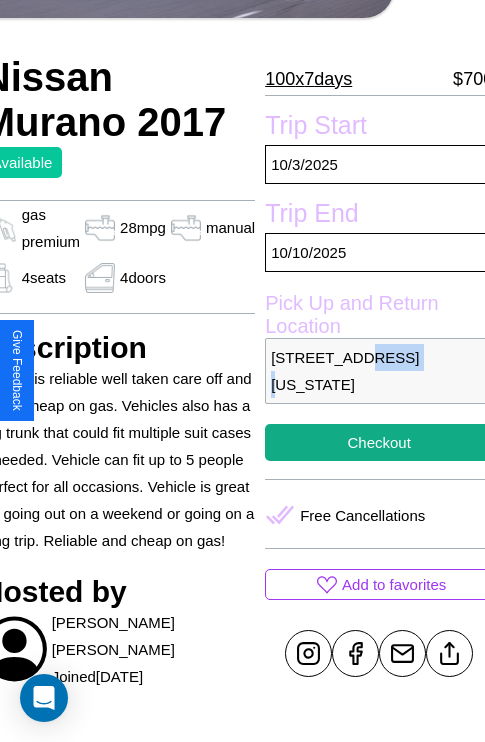 click on "8515 Maple Street  Dallas Texas 45729 United States" at bounding box center [379, 371] 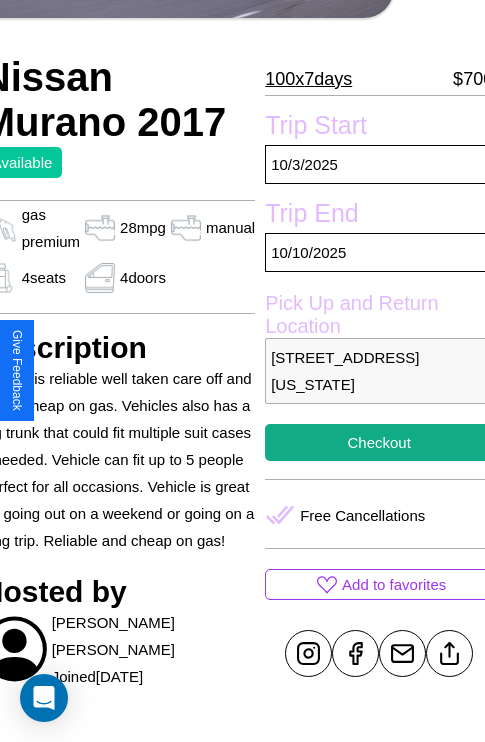 click on "8515 Maple Street  Dallas Texas 45729 United States" at bounding box center [379, 371] 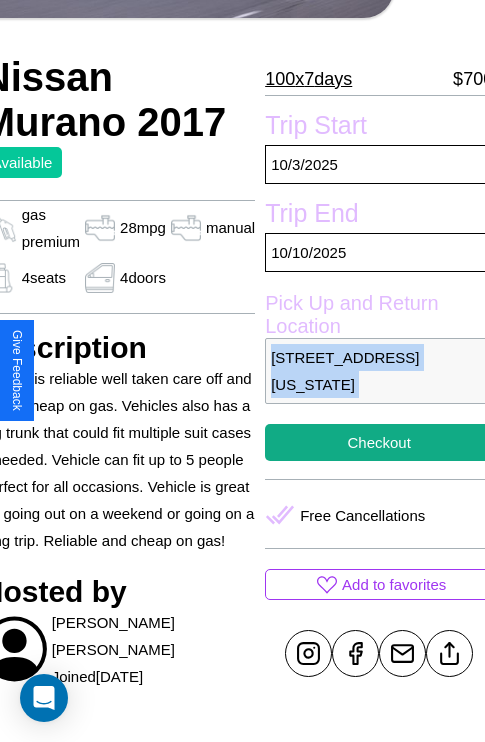 click on "8515 Maple Street  Dallas Texas 45729 United States" at bounding box center (379, 371) 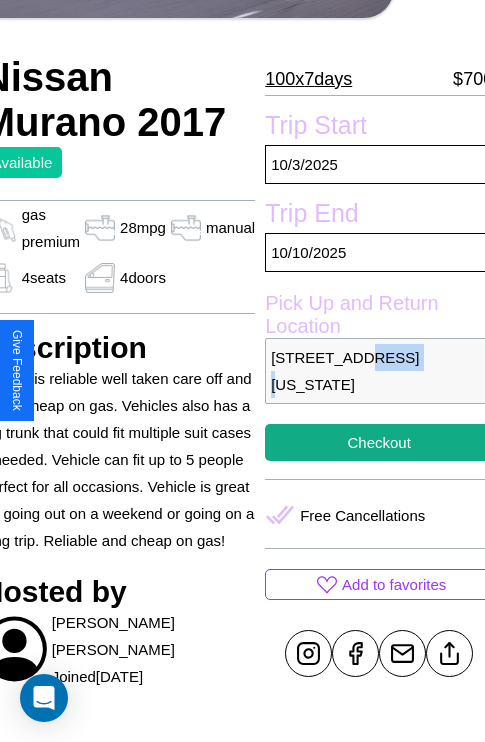 click on "8515 Maple Street  Dallas Texas 45729 United States" at bounding box center (379, 371) 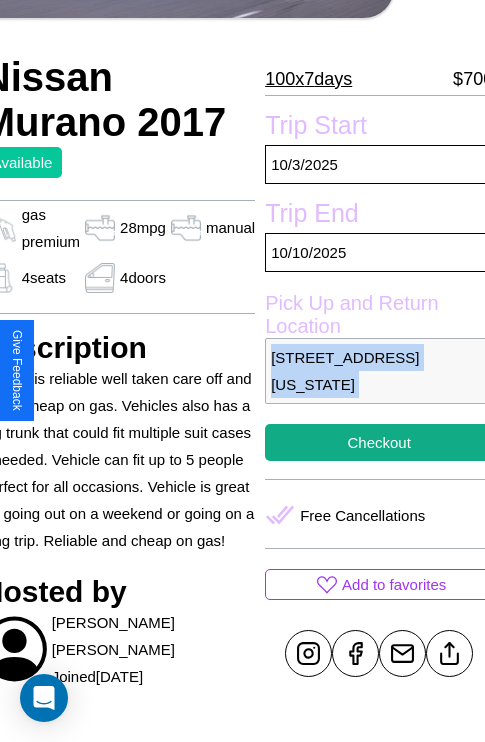click on "8515 Maple Street  Dallas Texas 45729 United States" at bounding box center (379, 371) 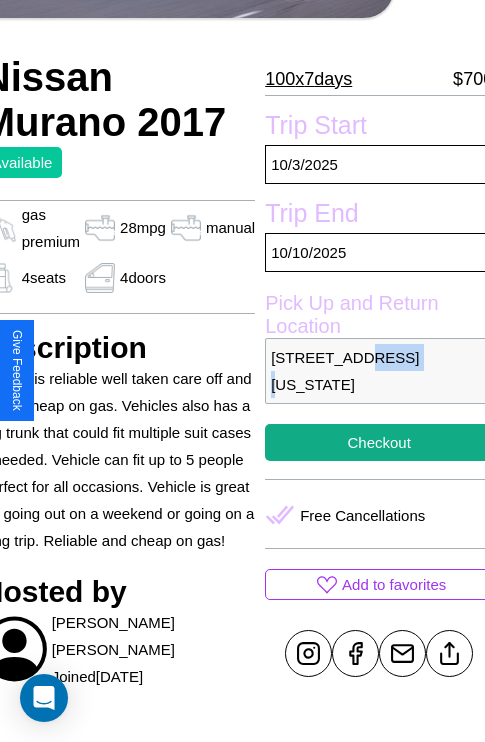 click on "8515 Maple Street  Dallas Texas 45729 United States" at bounding box center (379, 371) 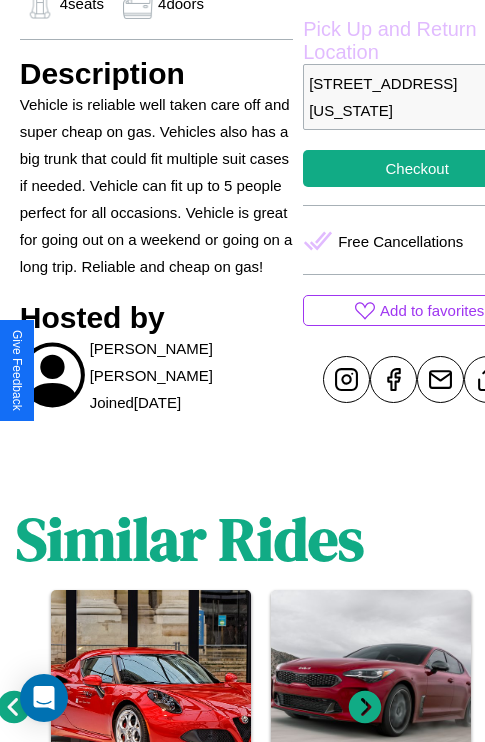 scroll, scrollTop: 865, scrollLeft: 30, axis: both 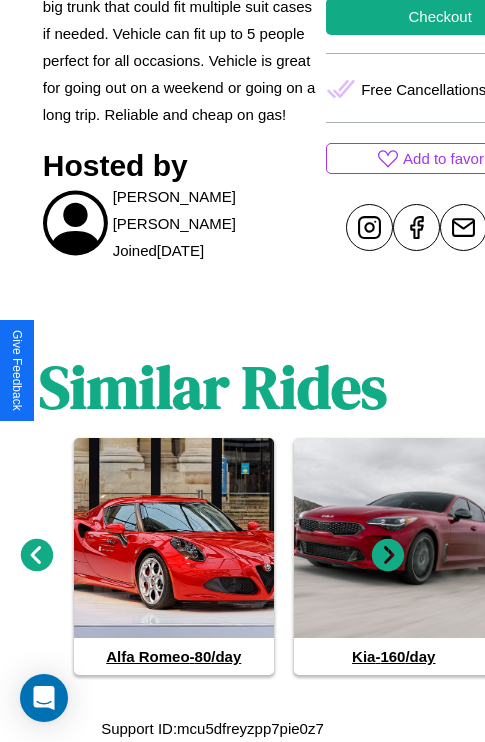 click 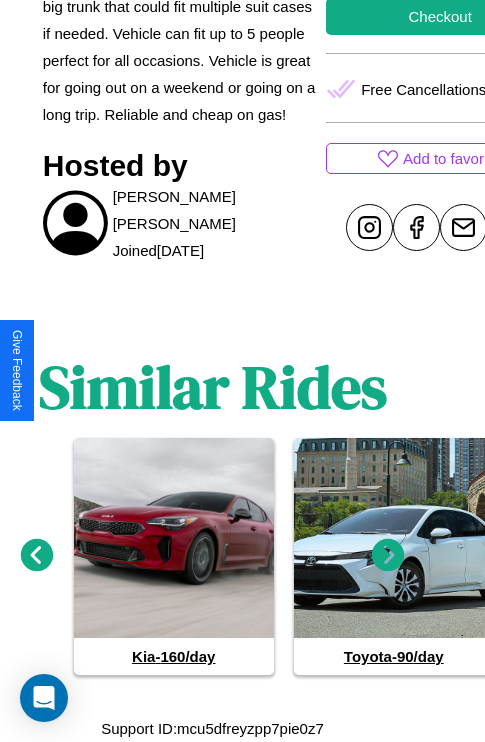 click 